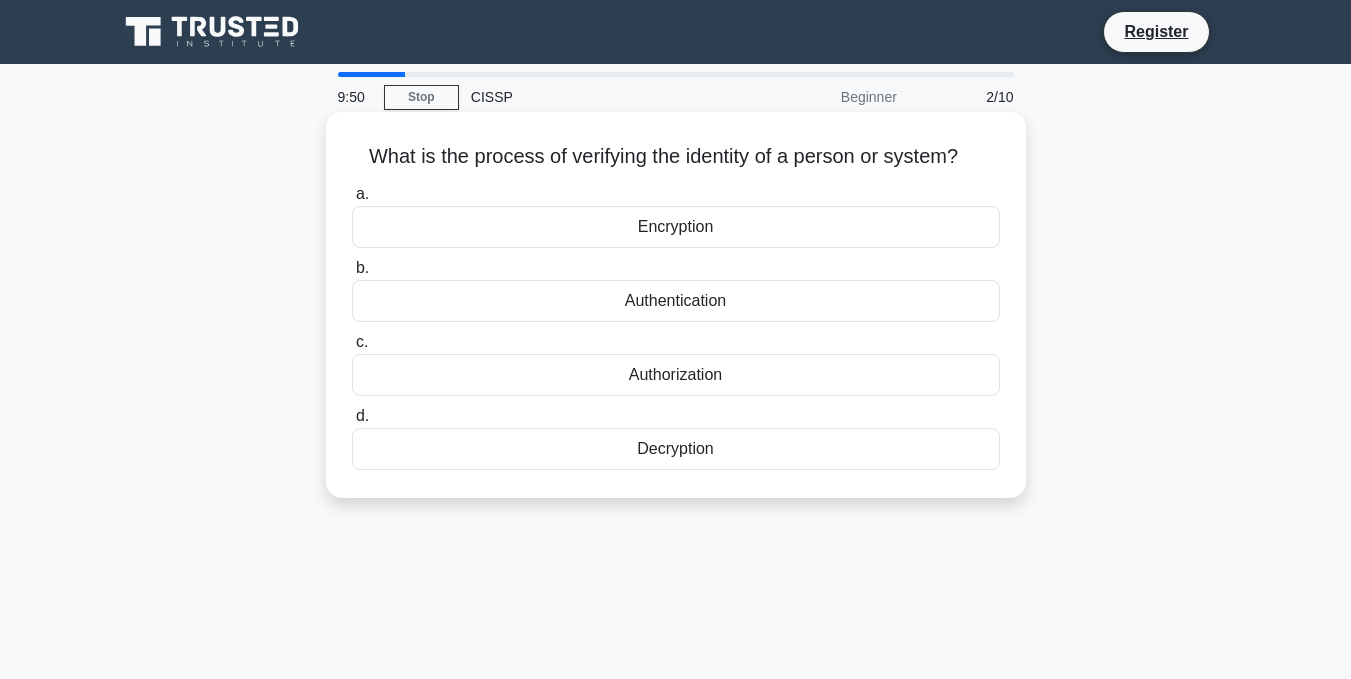 scroll, scrollTop: 0, scrollLeft: 0, axis: both 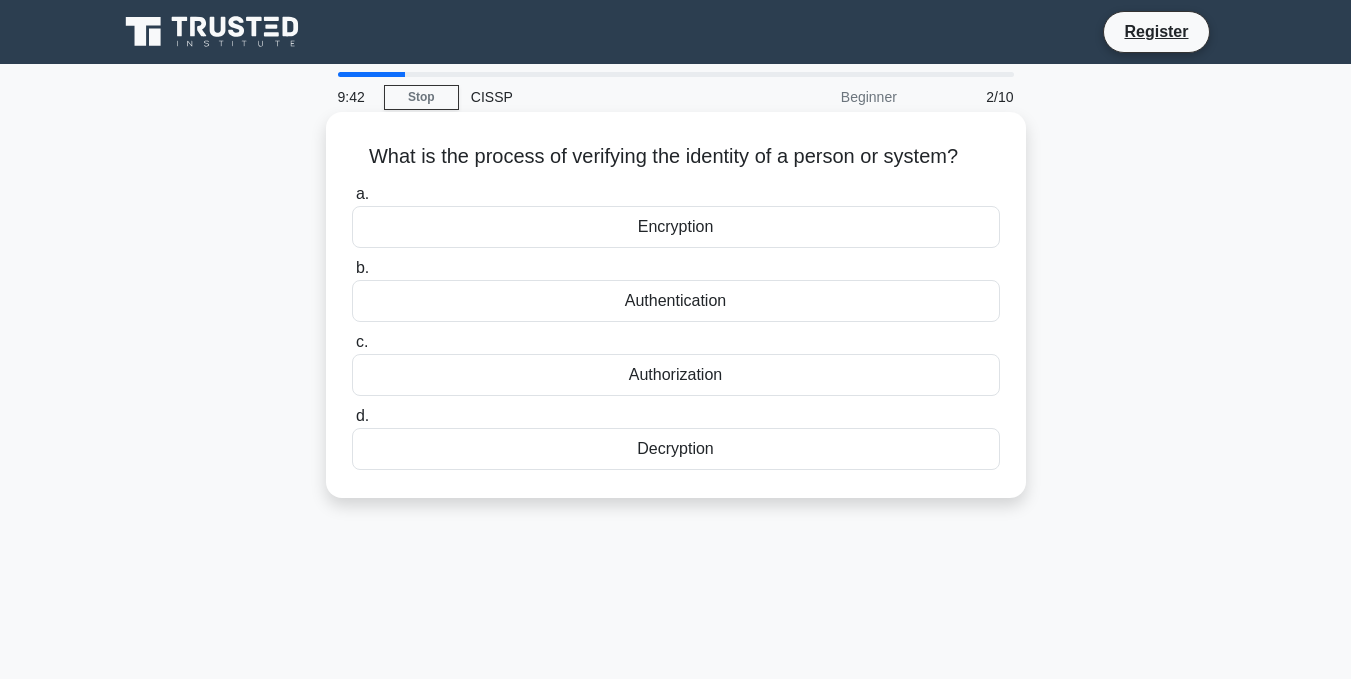 click on "Authentication" at bounding box center [676, 301] 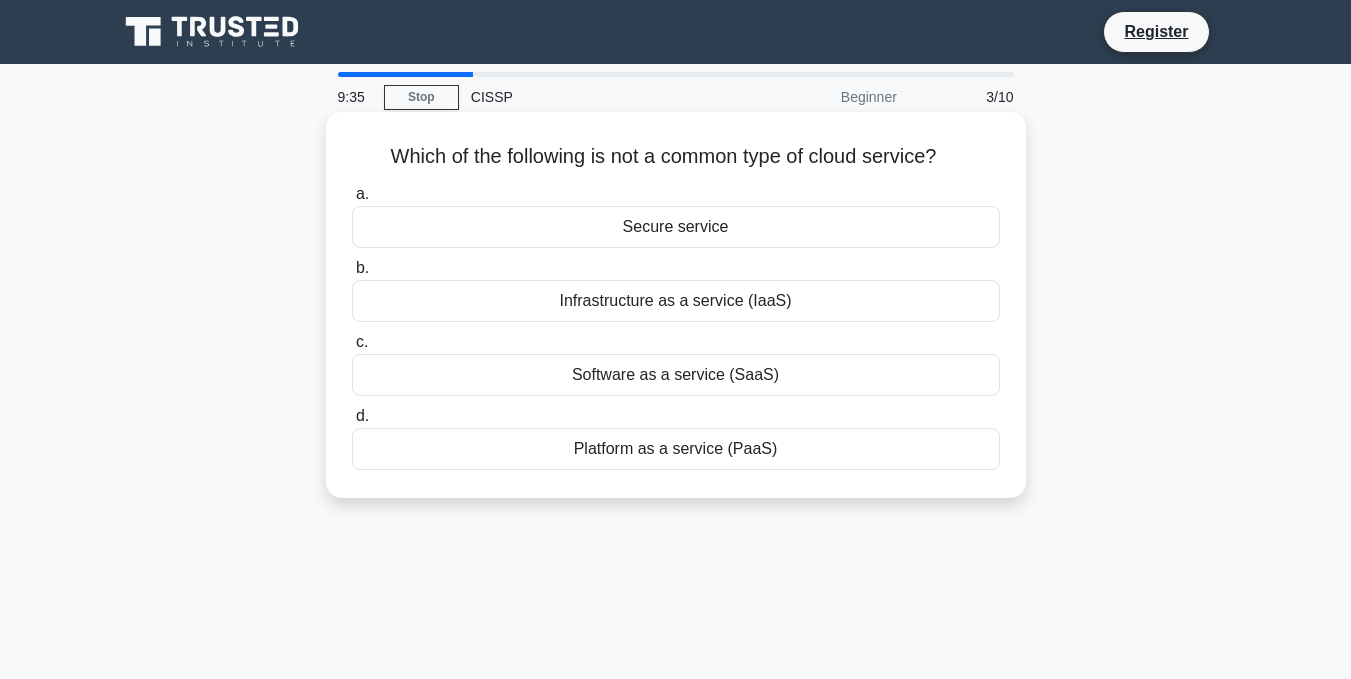 click on "Secure service" at bounding box center (676, 227) 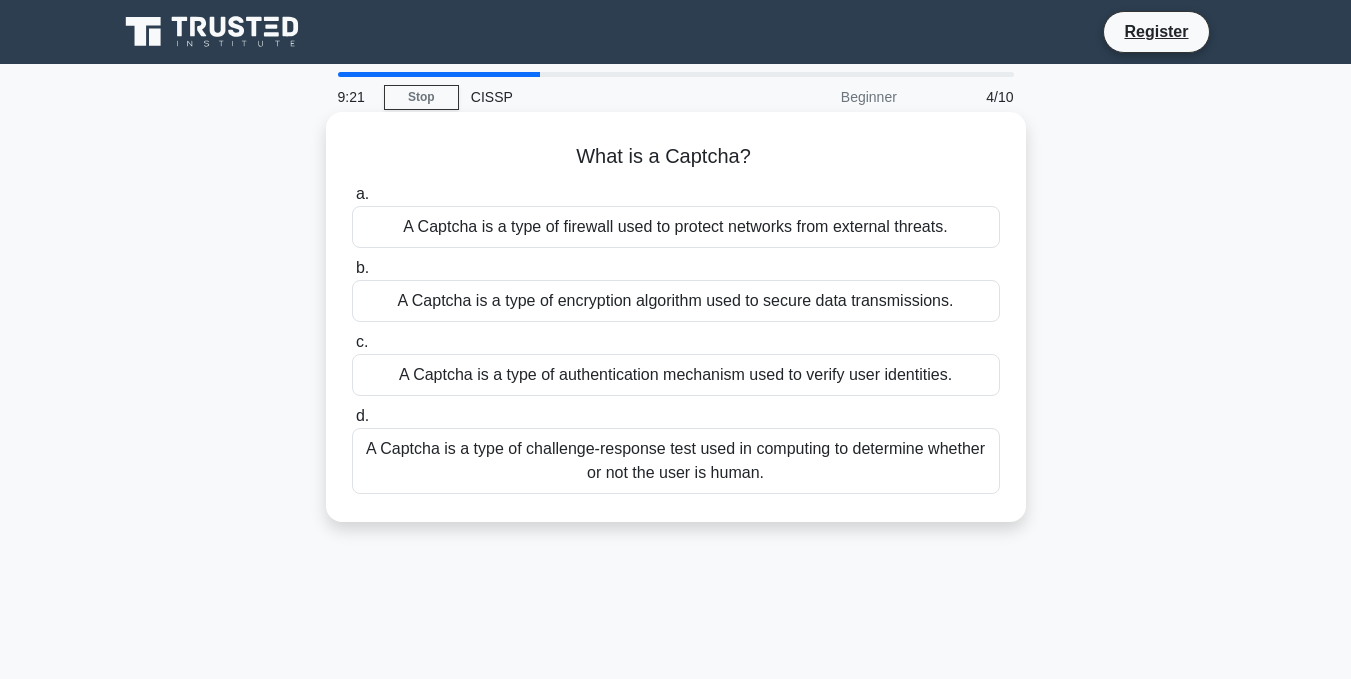 click on "A Captcha is a type of challenge-response test used in computing to determine whether or not the user is human." at bounding box center (676, 461) 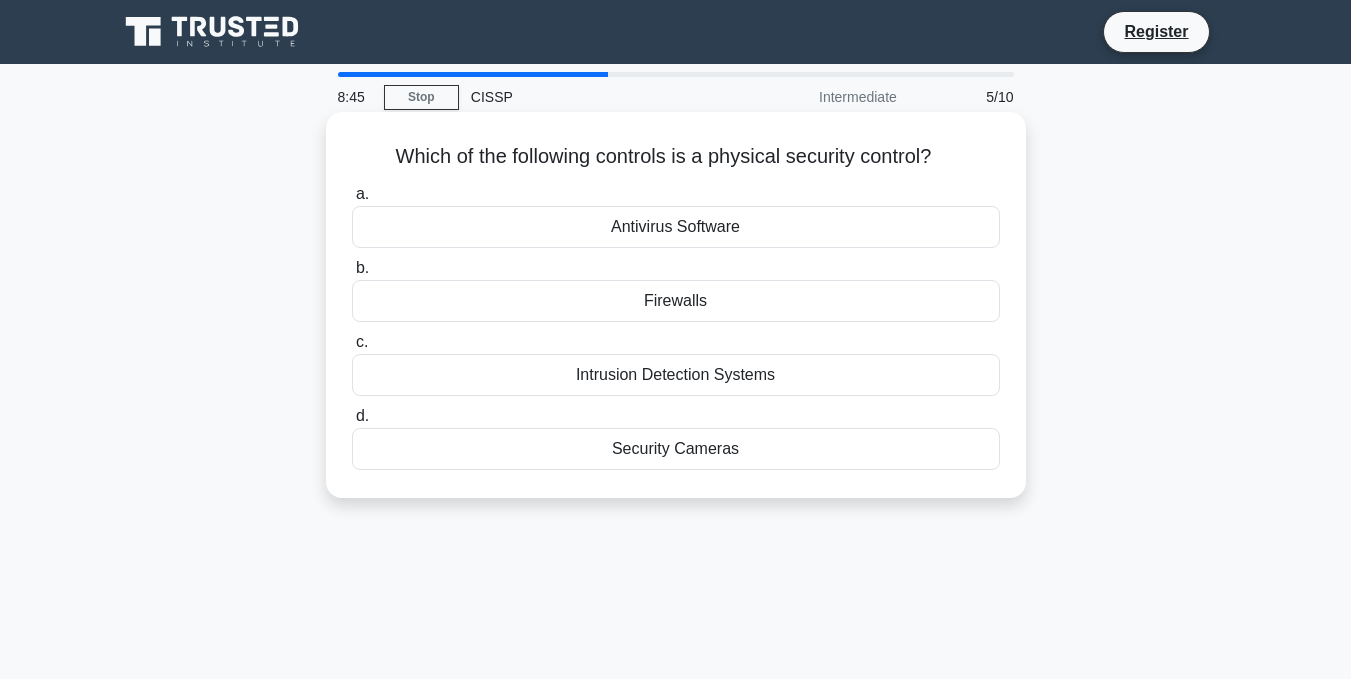 click on "Security Cameras" at bounding box center [676, 449] 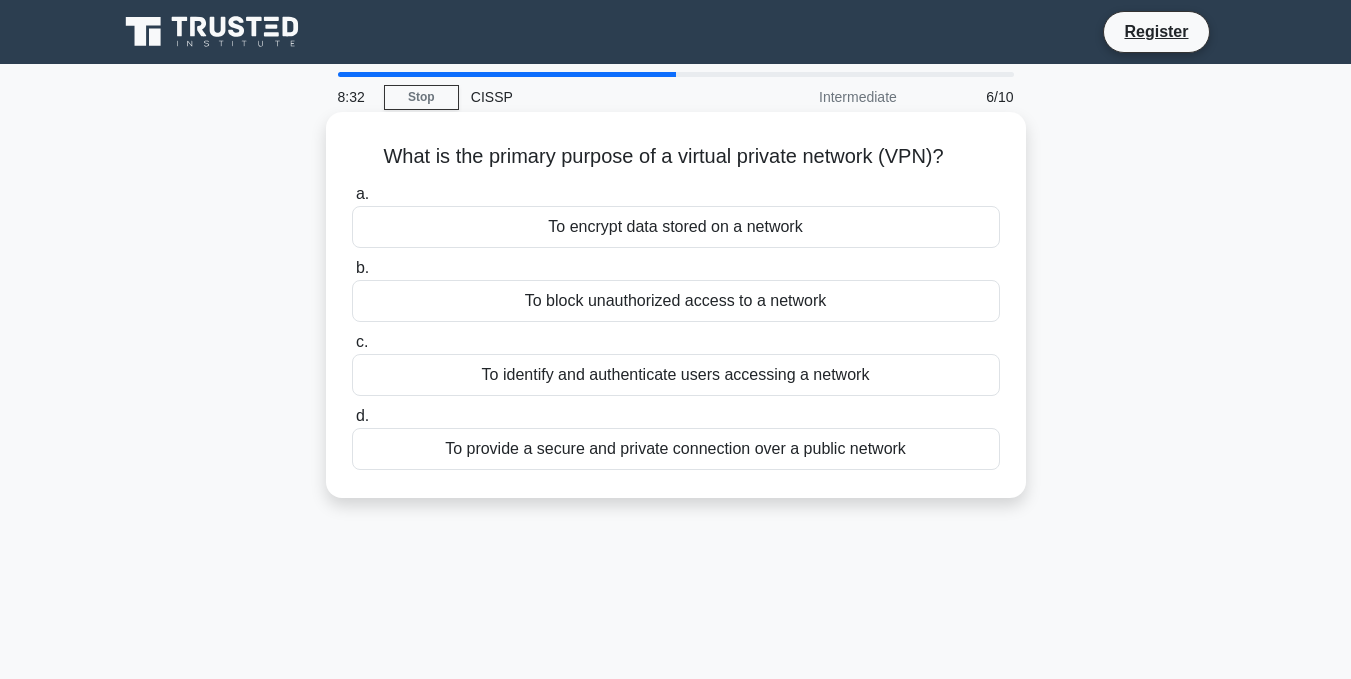 click on "To provide a secure and private connection over a public network" at bounding box center [676, 449] 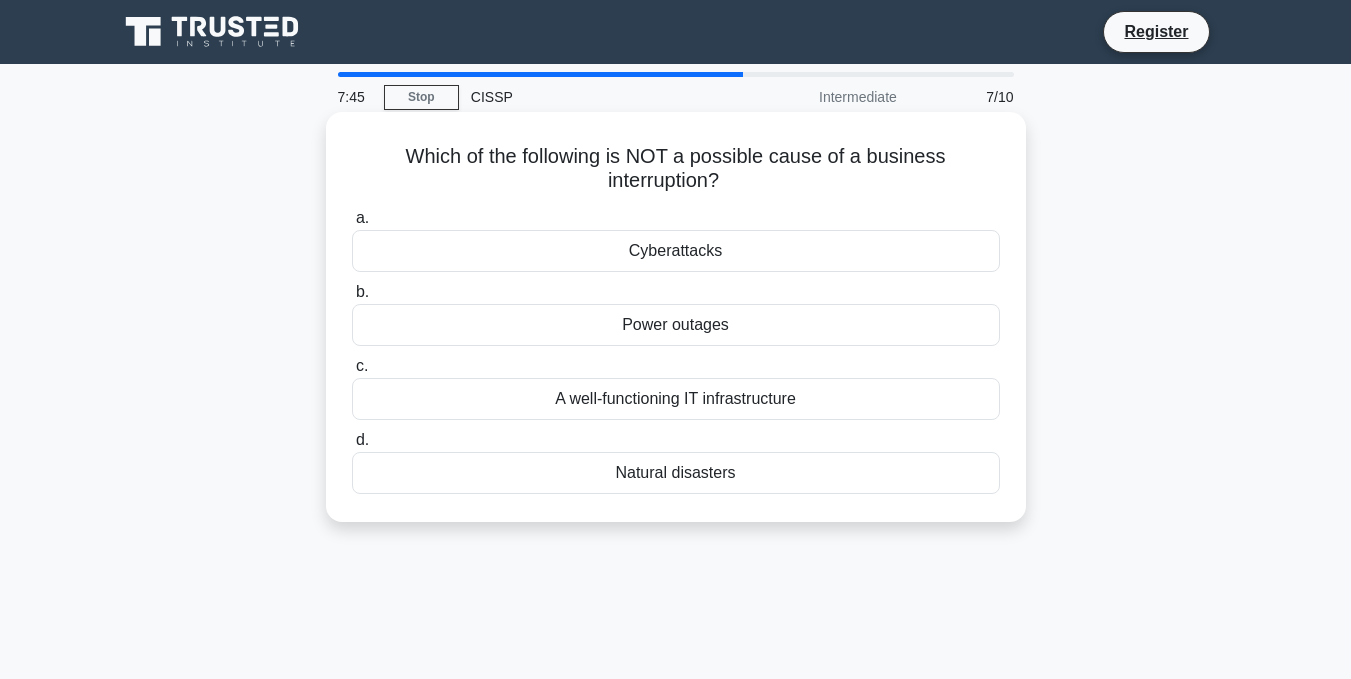 click on "Power outages" at bounding box center [676, 325] 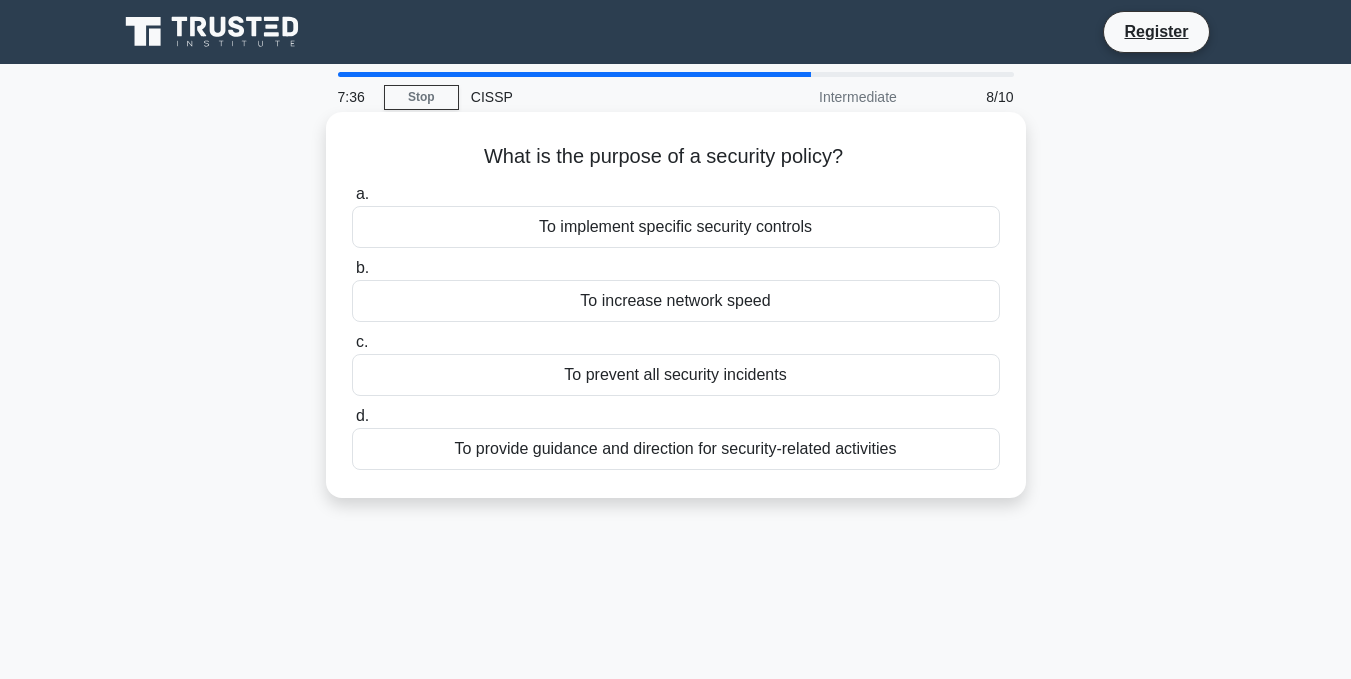 click on "To provide guidance and direction for security-related activities" at bounding box center (676, 449) 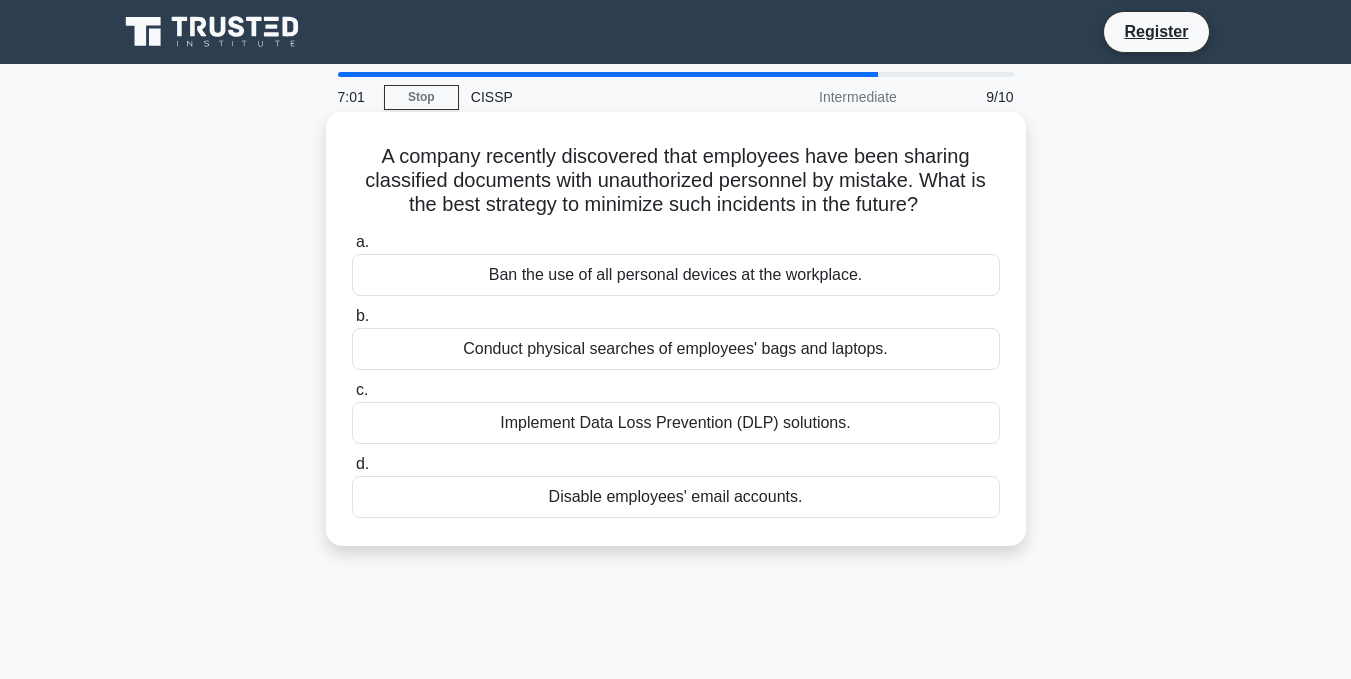 click on "Implement Data Loss Prevention (DLP) solutions." at bounding box center (676, 423) 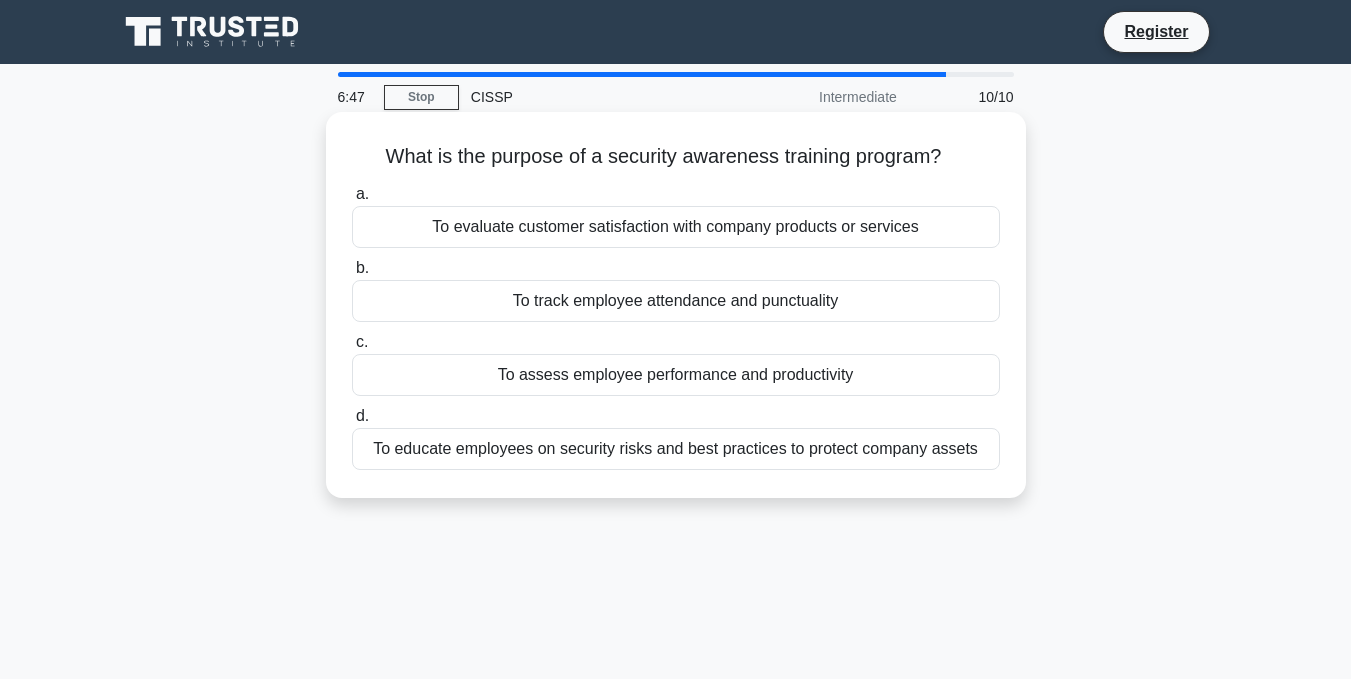 click on "To educate employees on security risks and best practices to protect company assets" at bounding box center (676, 449) 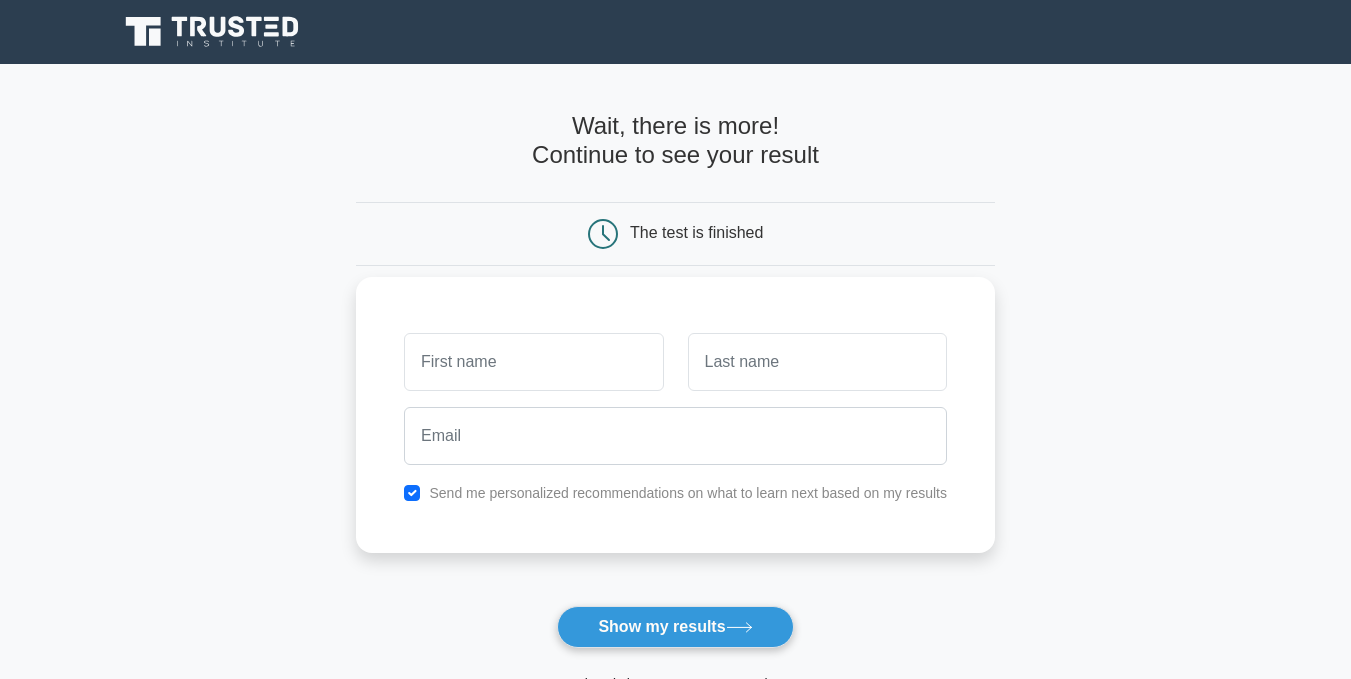 scroll, scrollTop: 0, scrollLeft: 0, axis: both 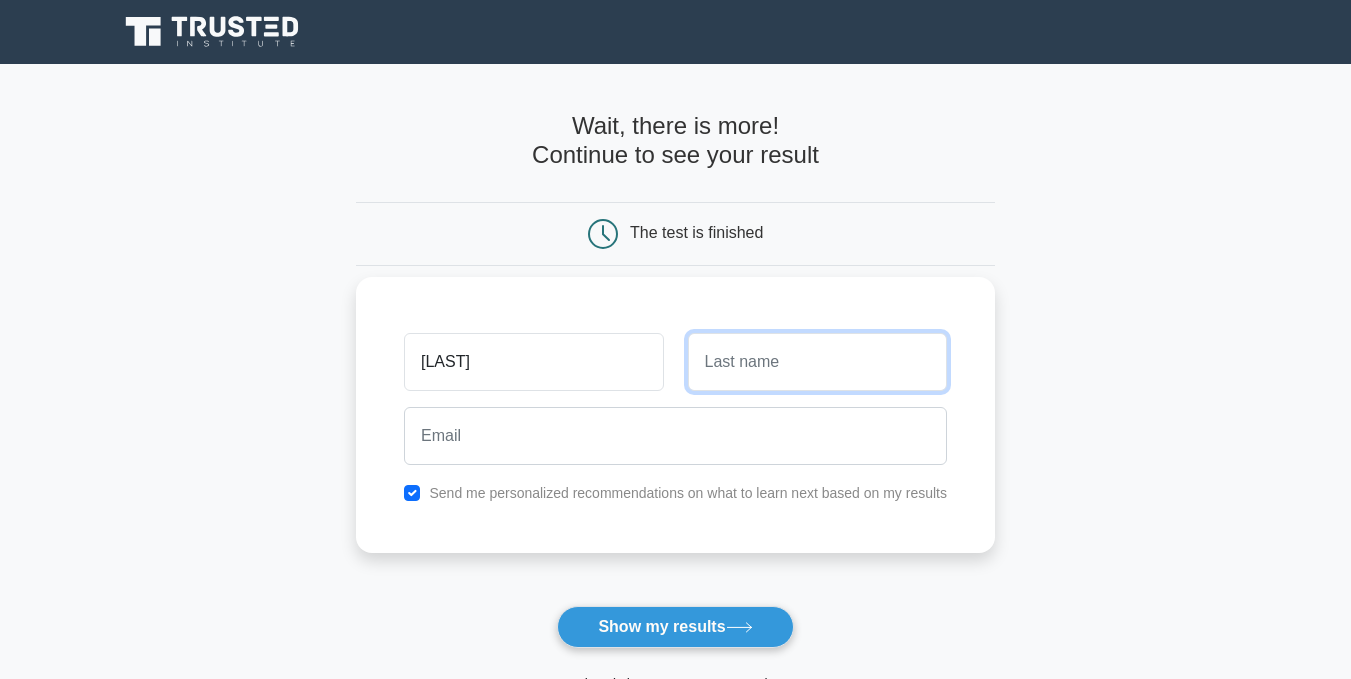 click at bounding box center (817, 362) 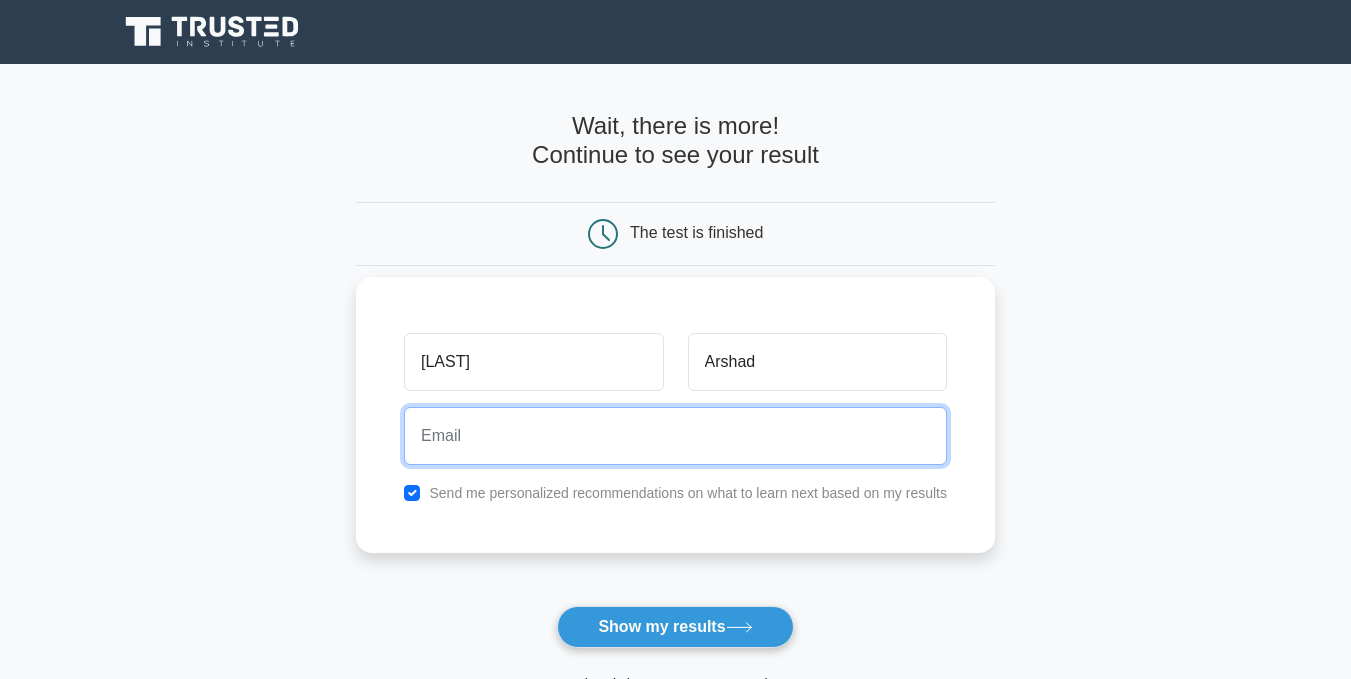 click at bounding box center [675, 436] 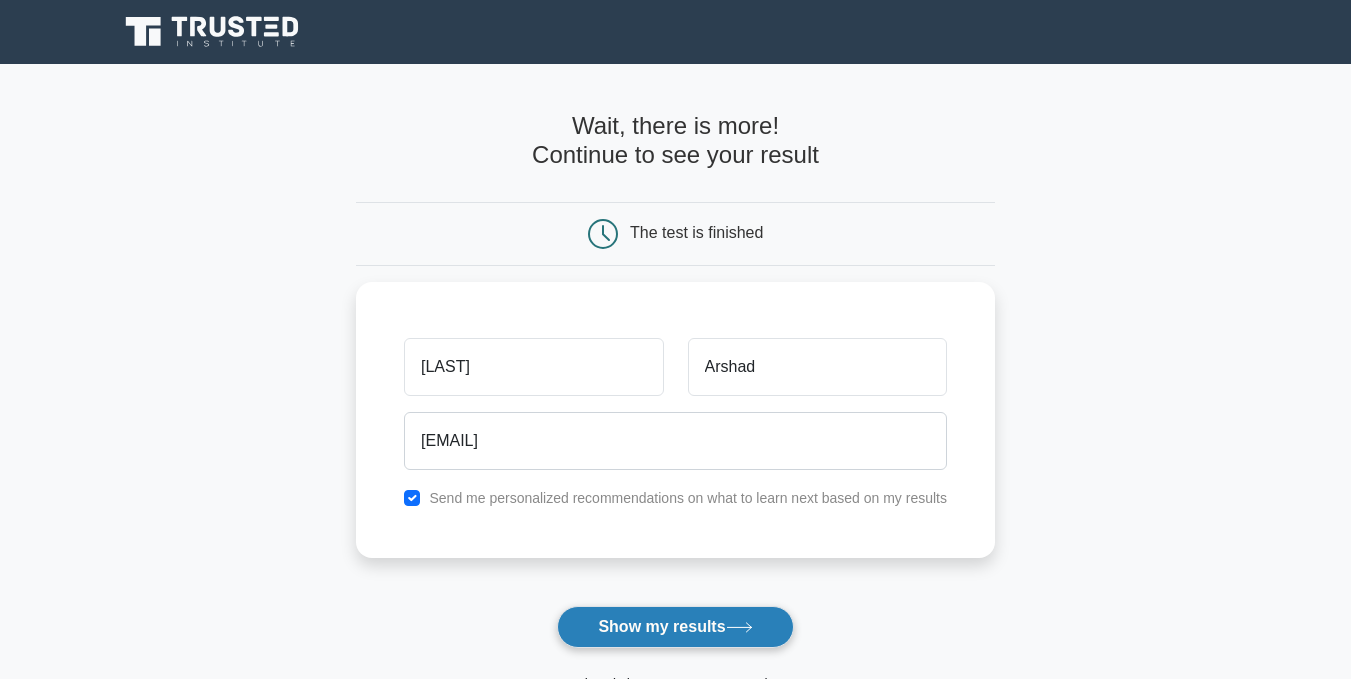 click on "Show my results" at bounding box center [675, 627] 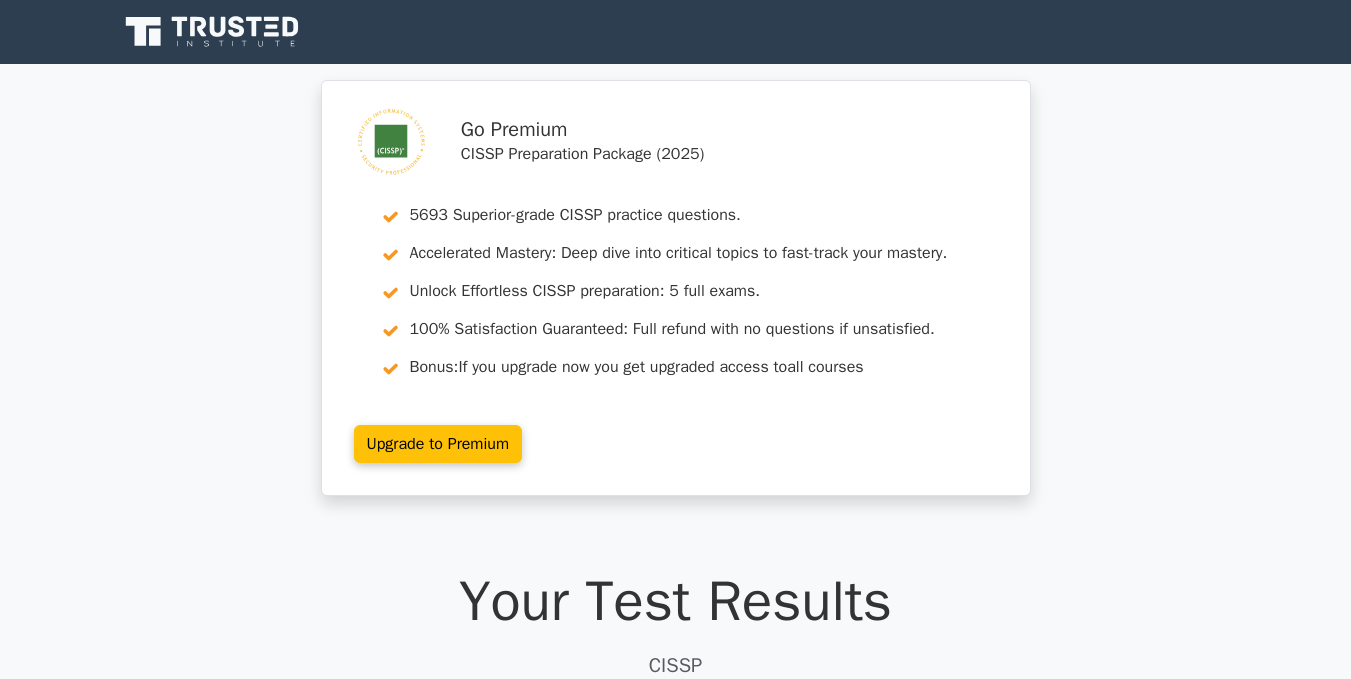 scroll, scrollTop: 0, scrollLeft: 0, axis: both 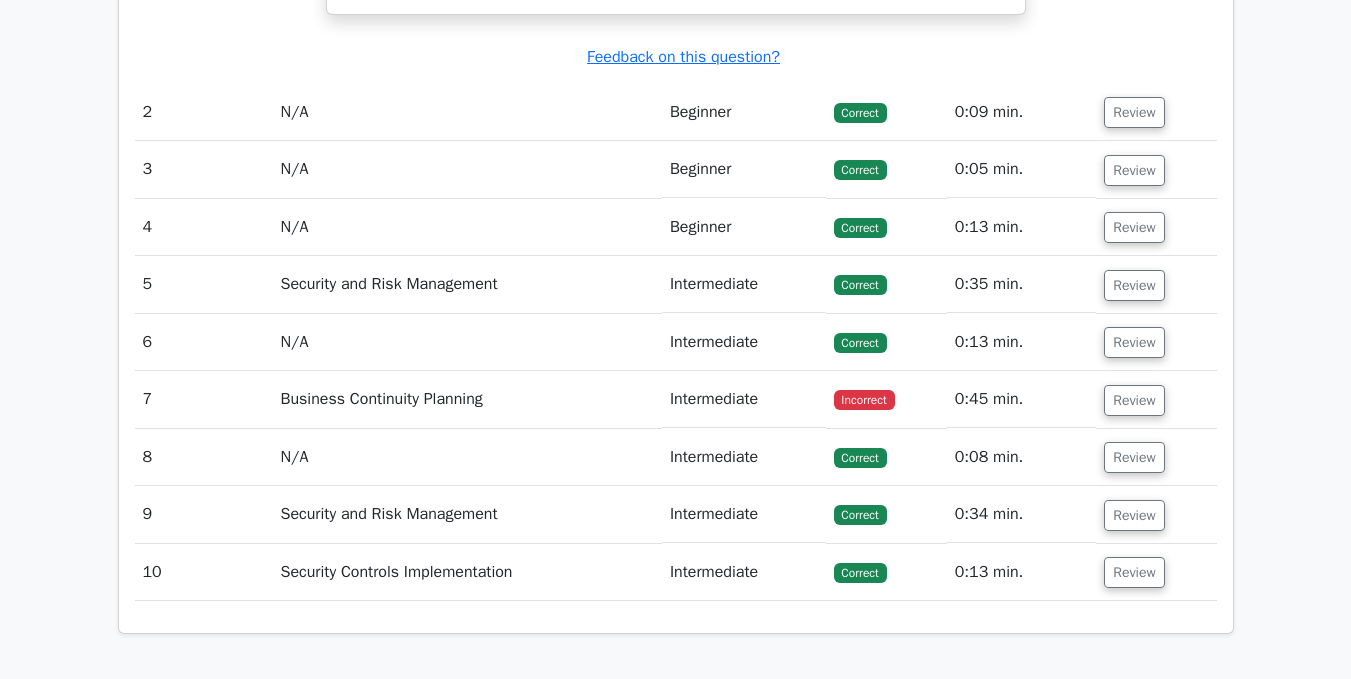 click on "Intermediate" at bounding box center [744, 399] 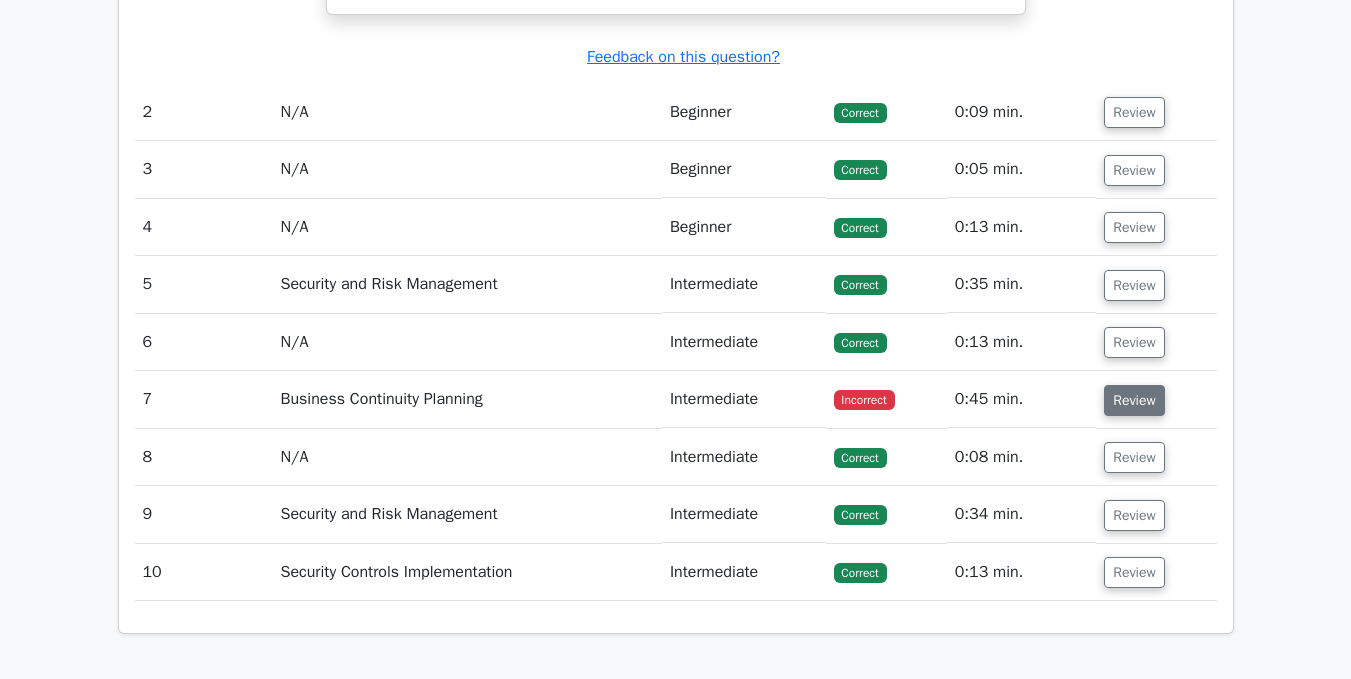 click on "Review" at bounding box center (1134, 400) 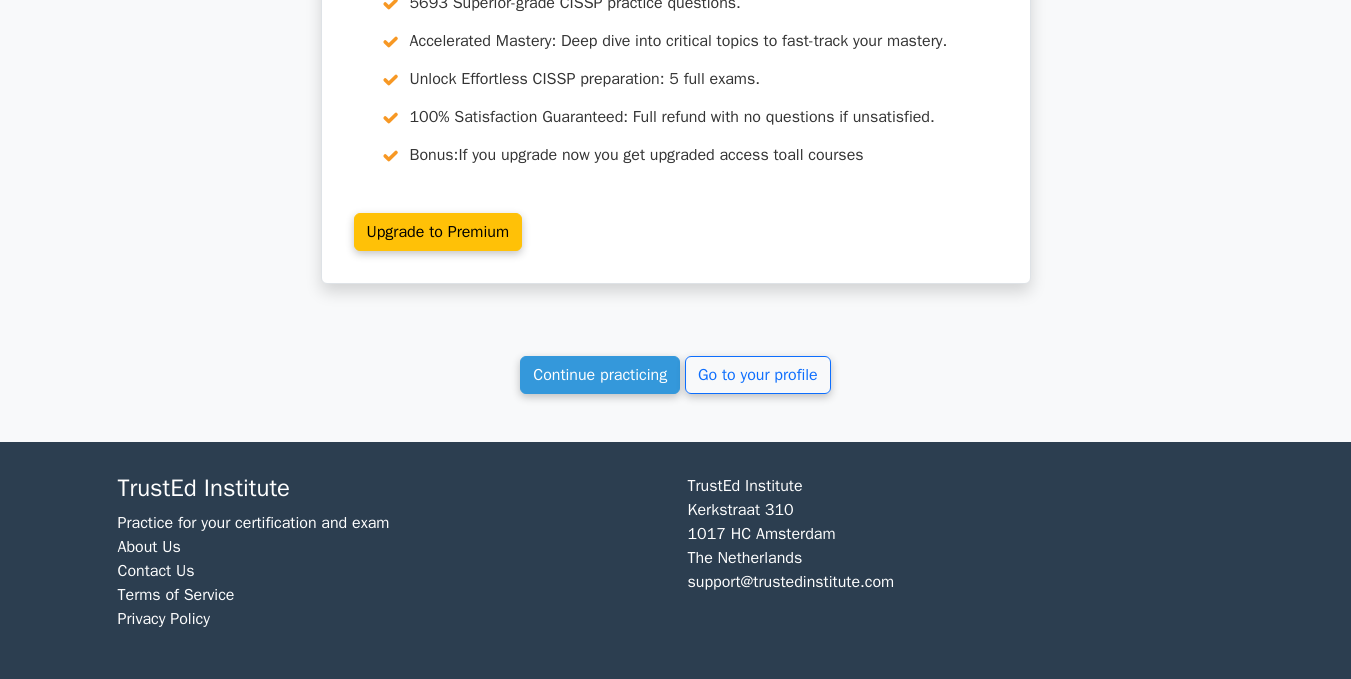 scroll, scrollTop: 0, scrollLeft: 0, axis: both 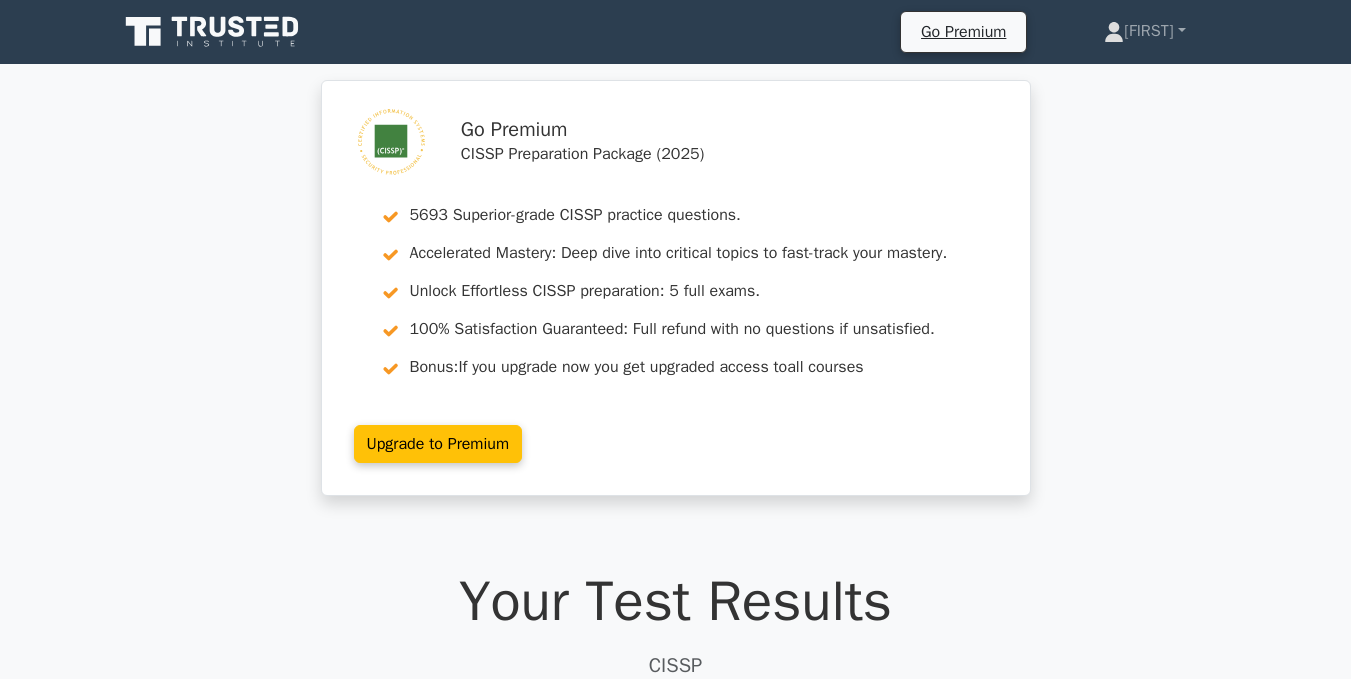 click 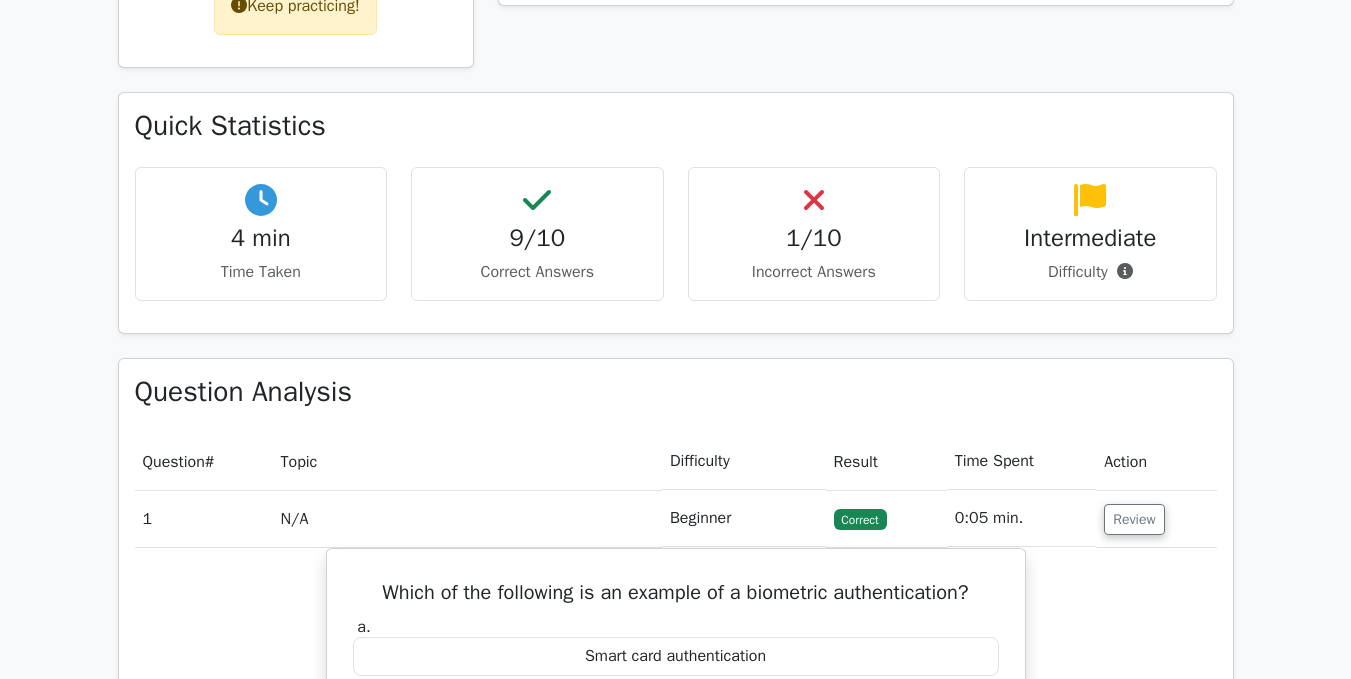 scroll, scrollTop: 1144, scrollLeft: 0, axis: vertical 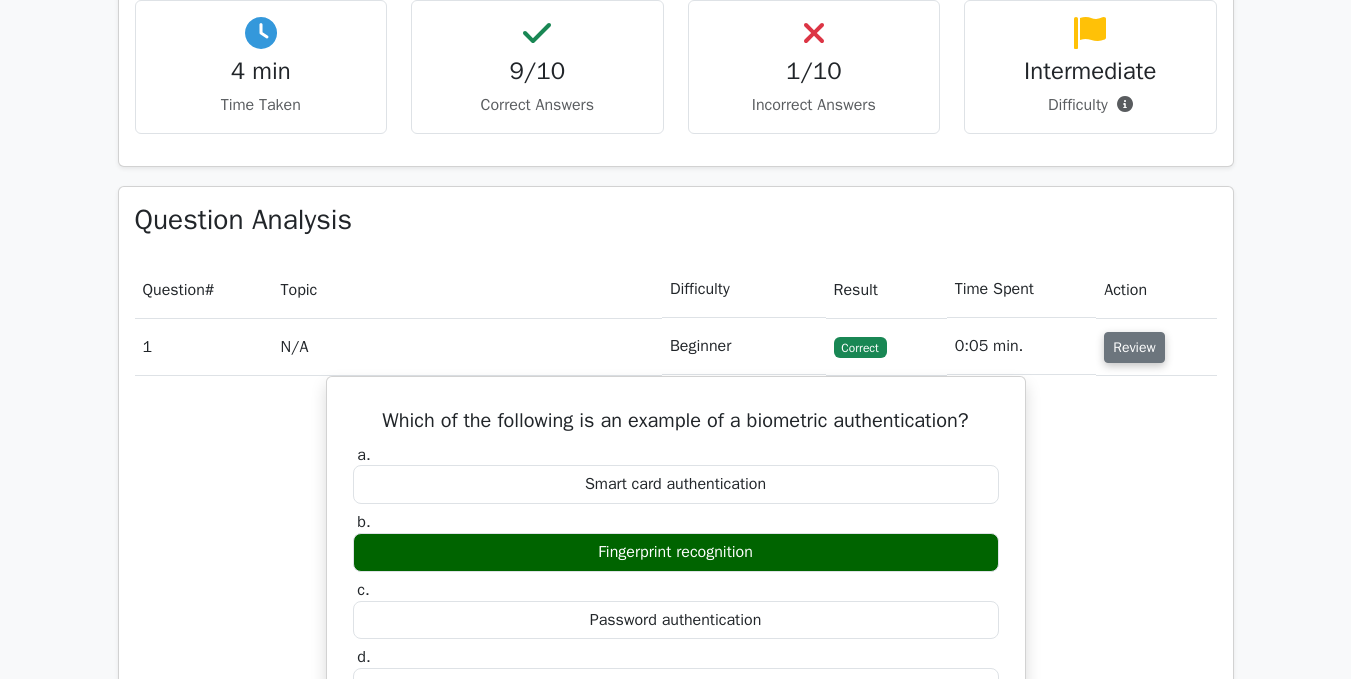 click on "Review" at bounding box center [1134, 347] 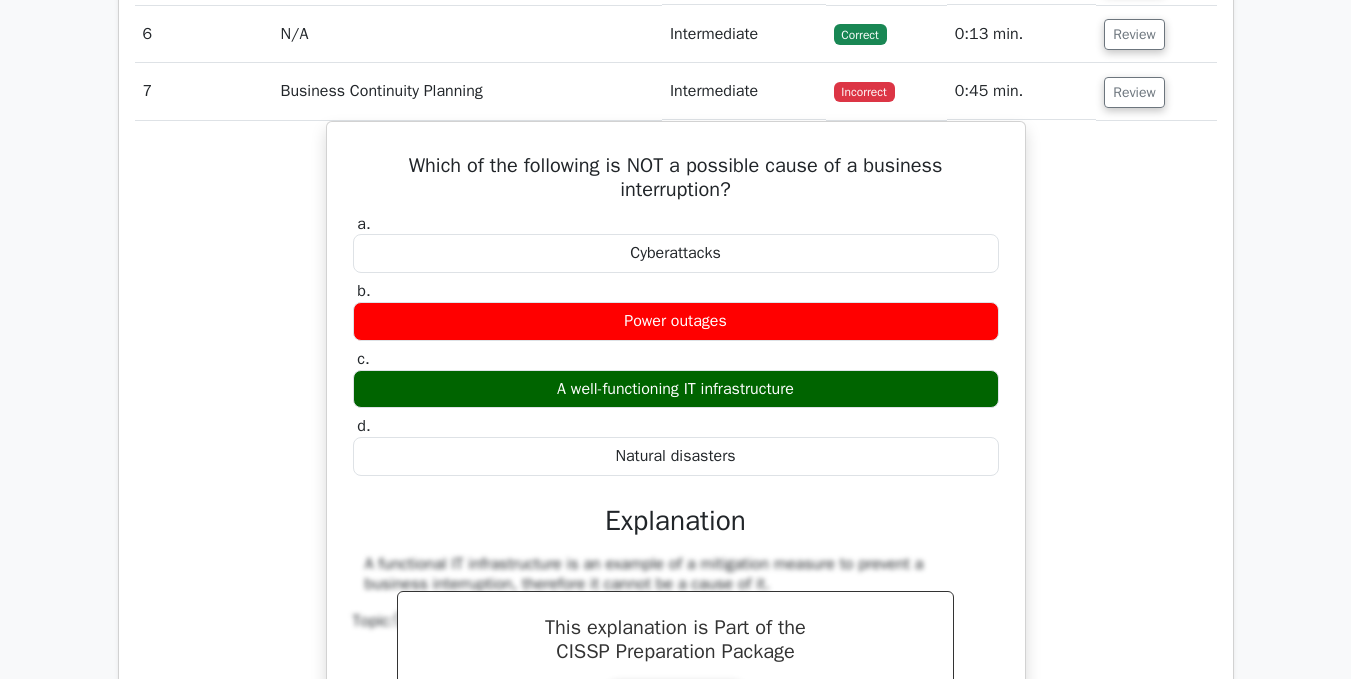 scroll, scrollTop: 1827, scrollLeft: 0, axis: vertical 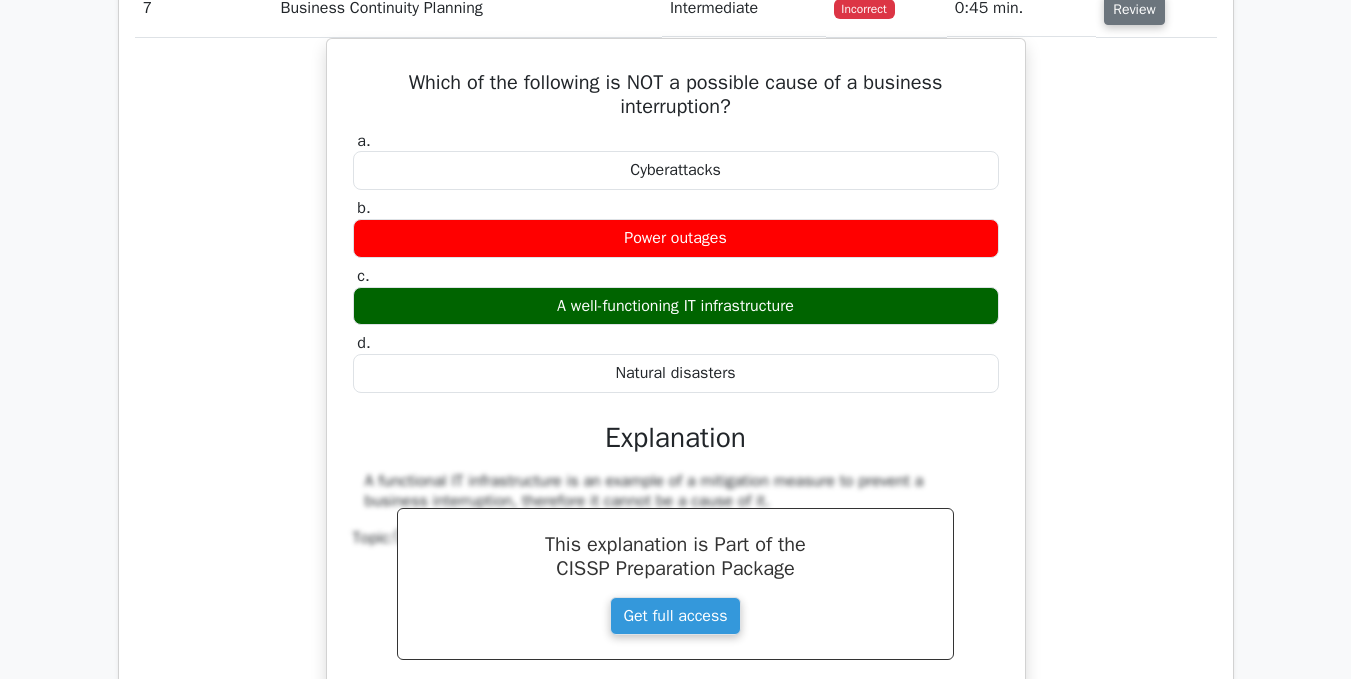 click on "Review" at bounding box center [1134, 9] 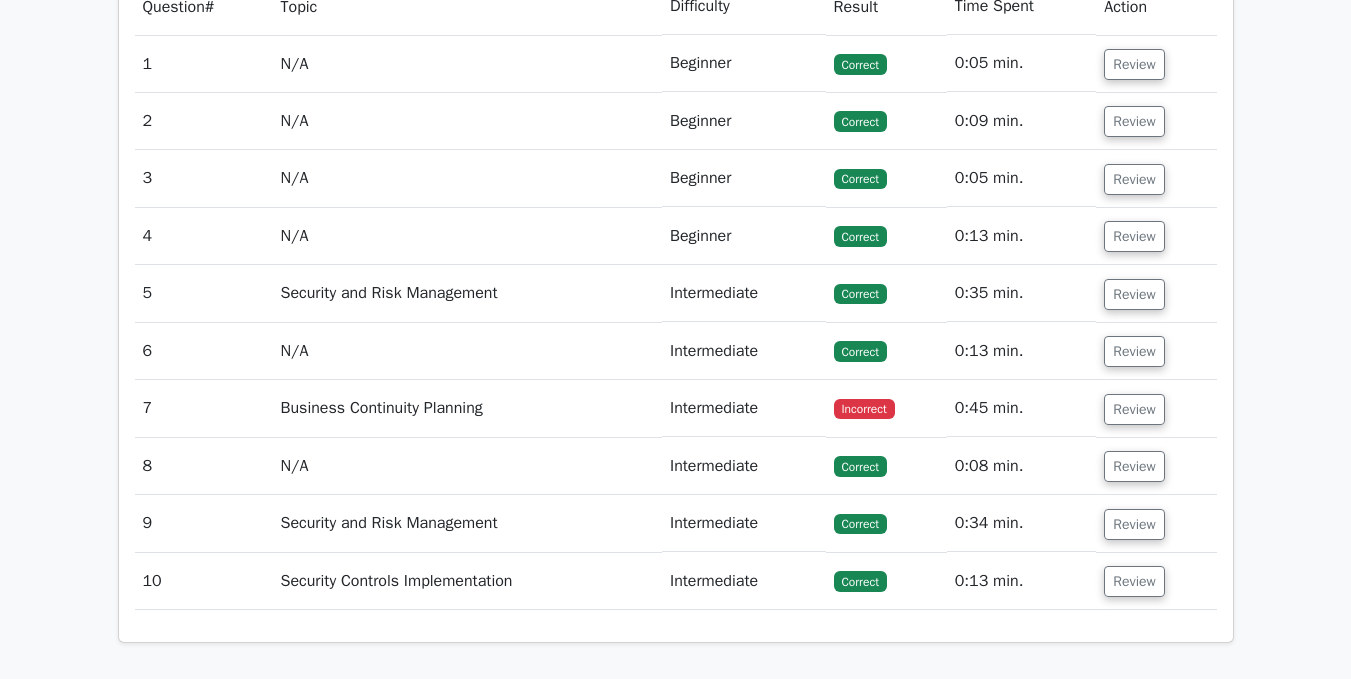 scroll, scrollTop: 1411, scrollLeft: 0, axis: vertical 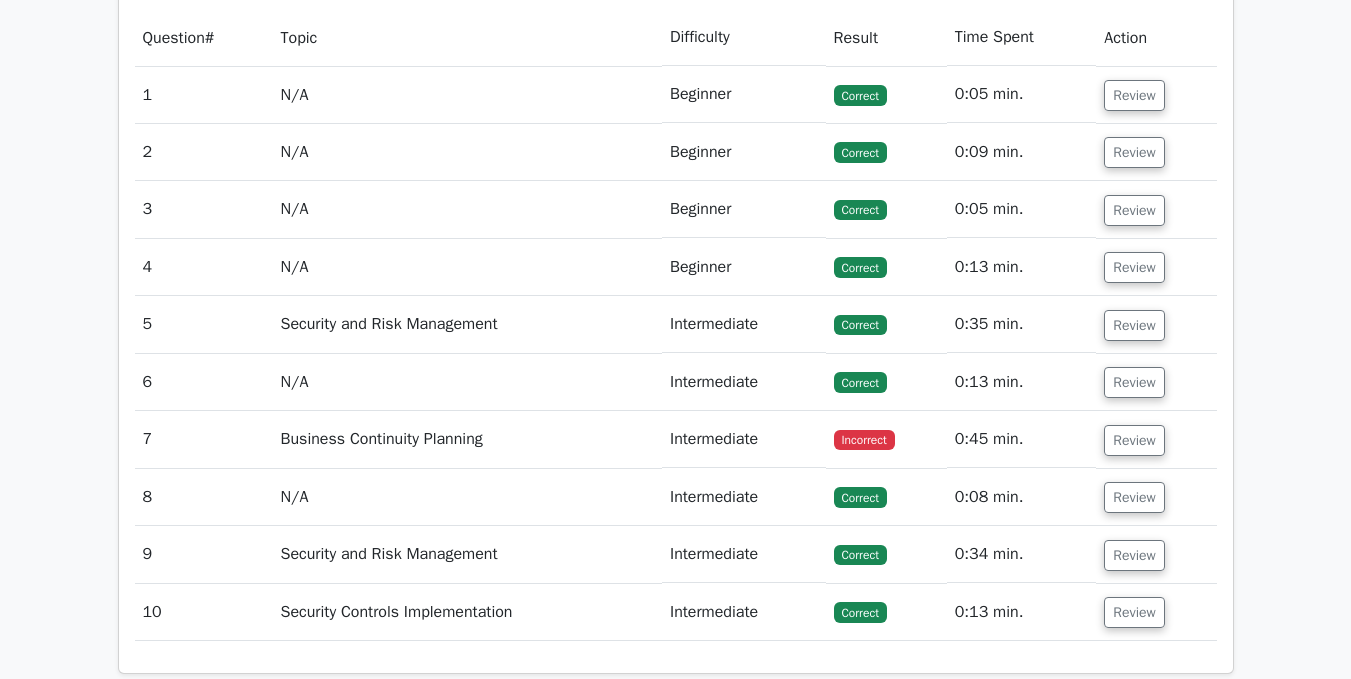 type 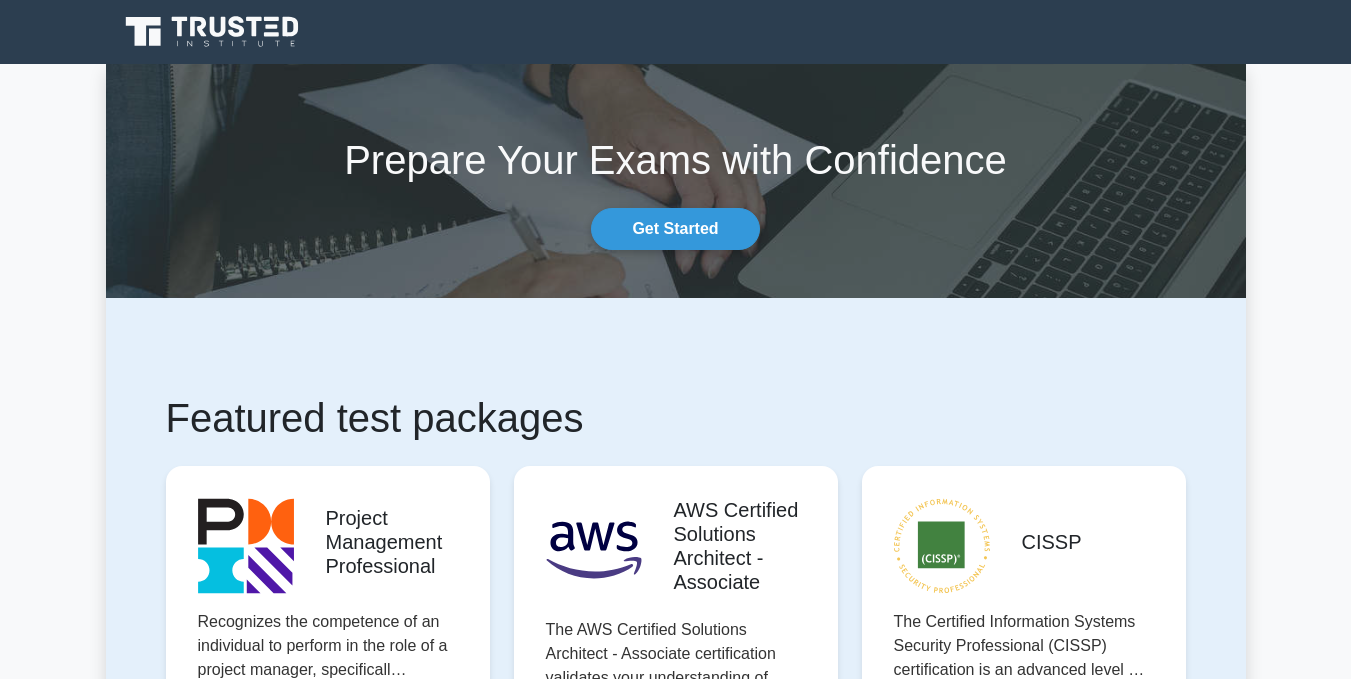 scroll, scrollTop: 0, scrollLeft: 0, axis: both 